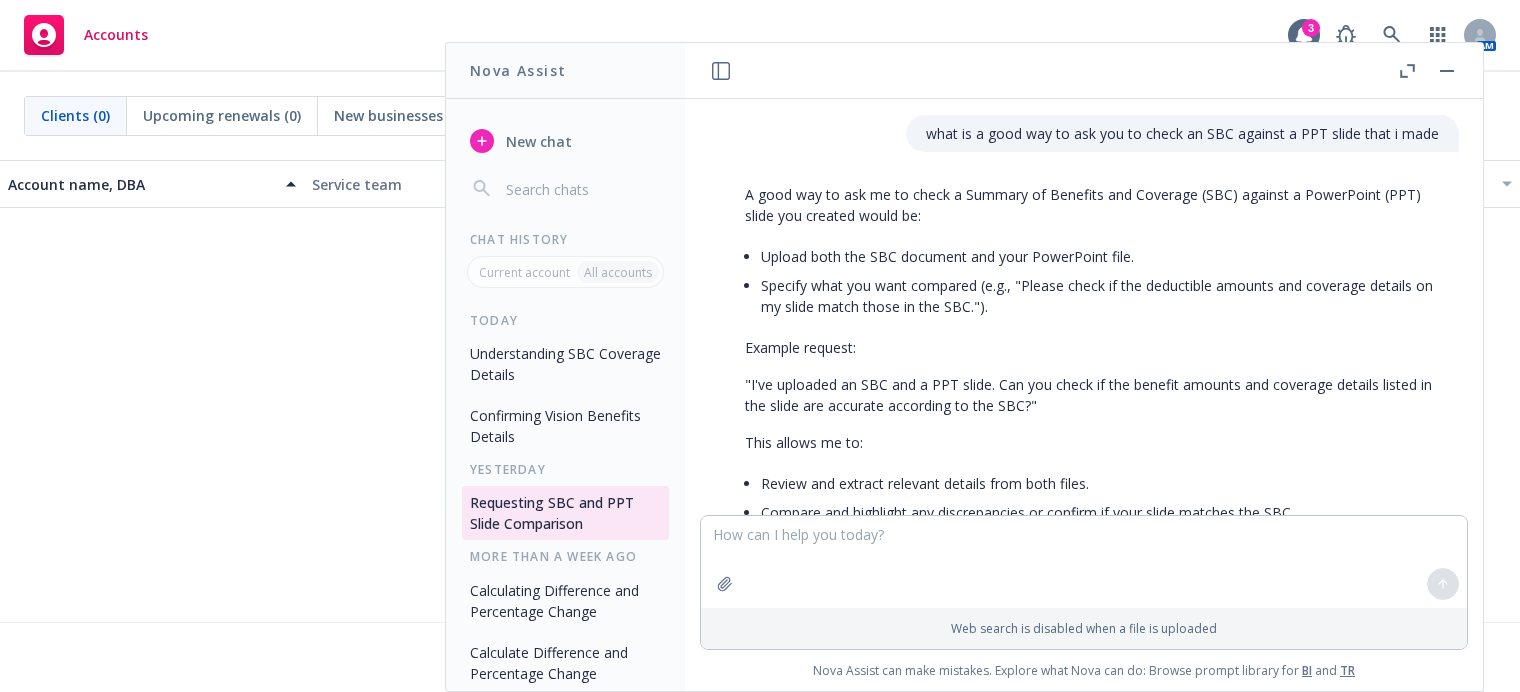 scroll, scrollTop: 0, scrollLeft: 0, axis: both 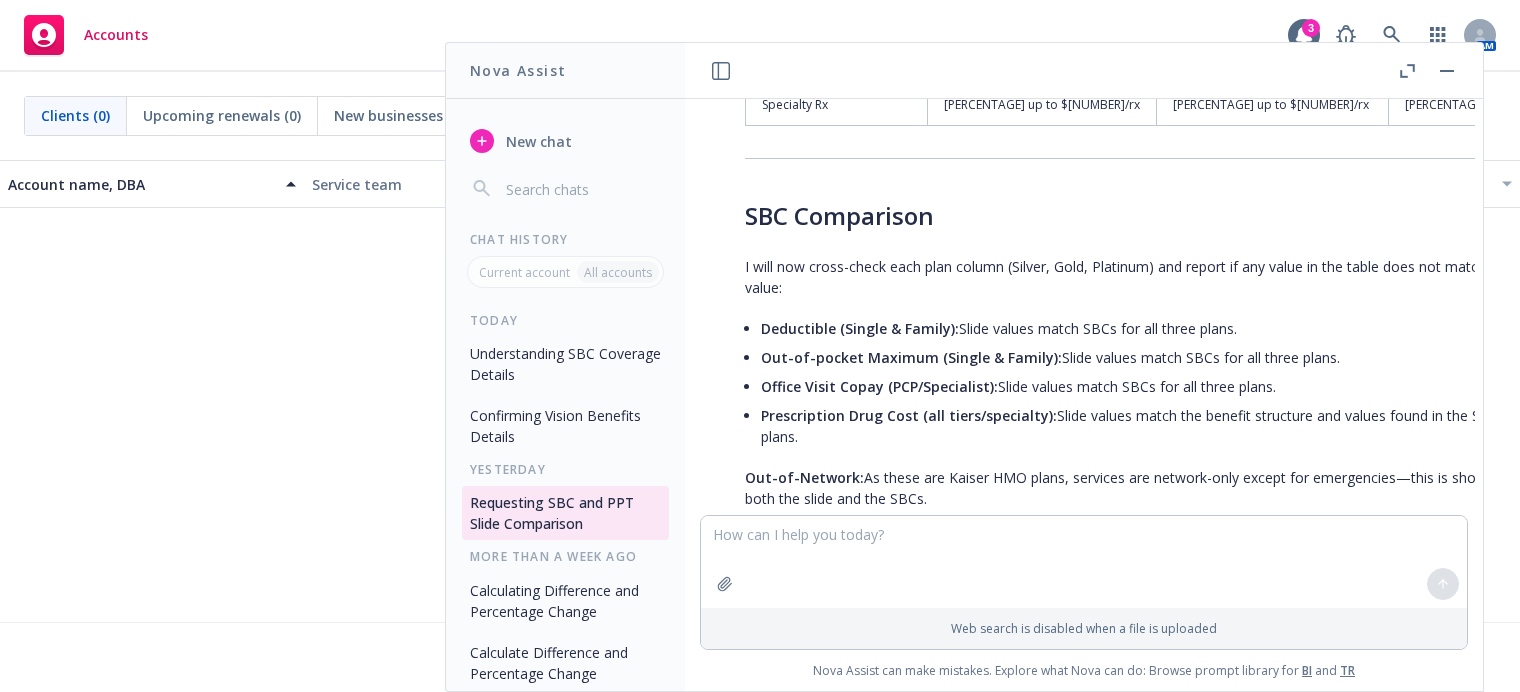 click on "New chat" at bounding box center (537, 141) 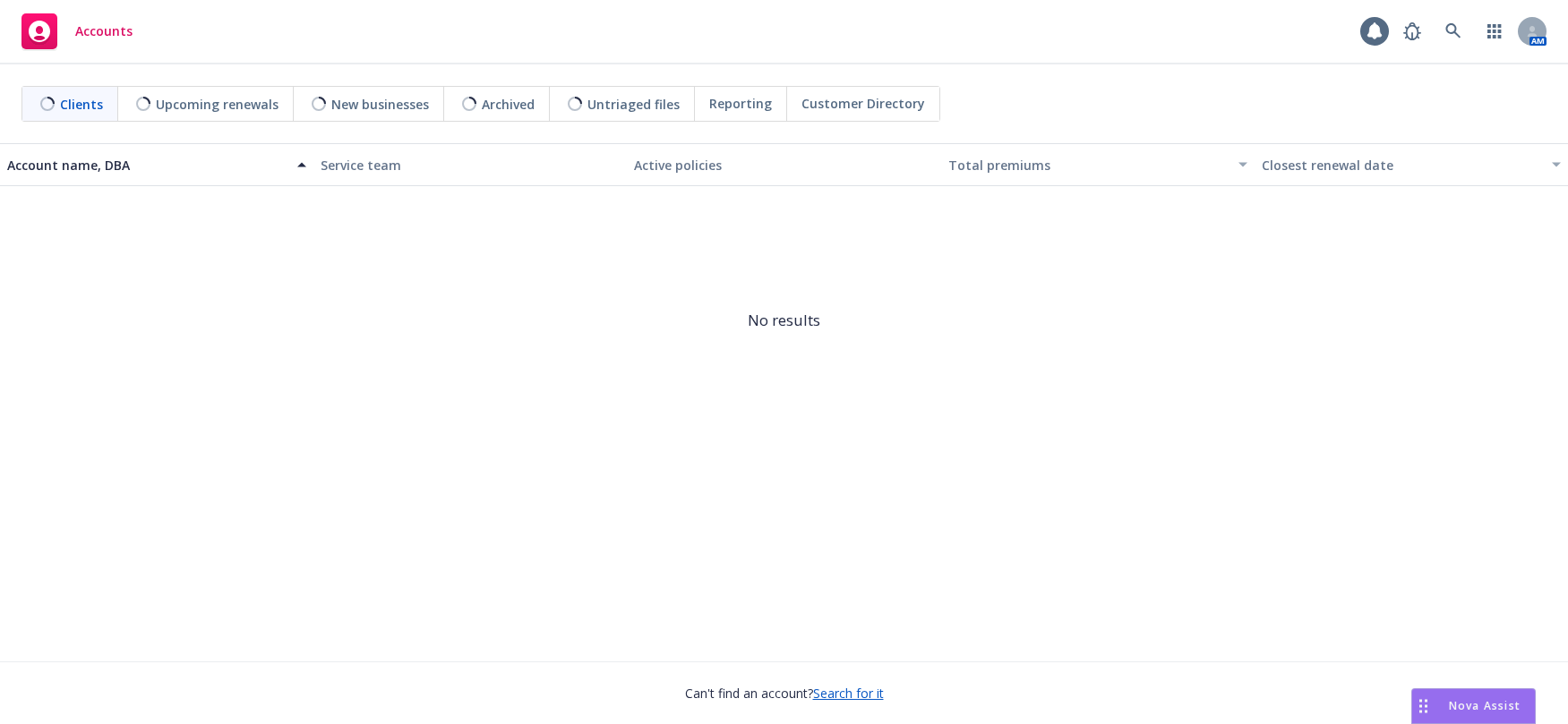 scroll, scrollTop: 0, scrollLeft: 0, axis: both 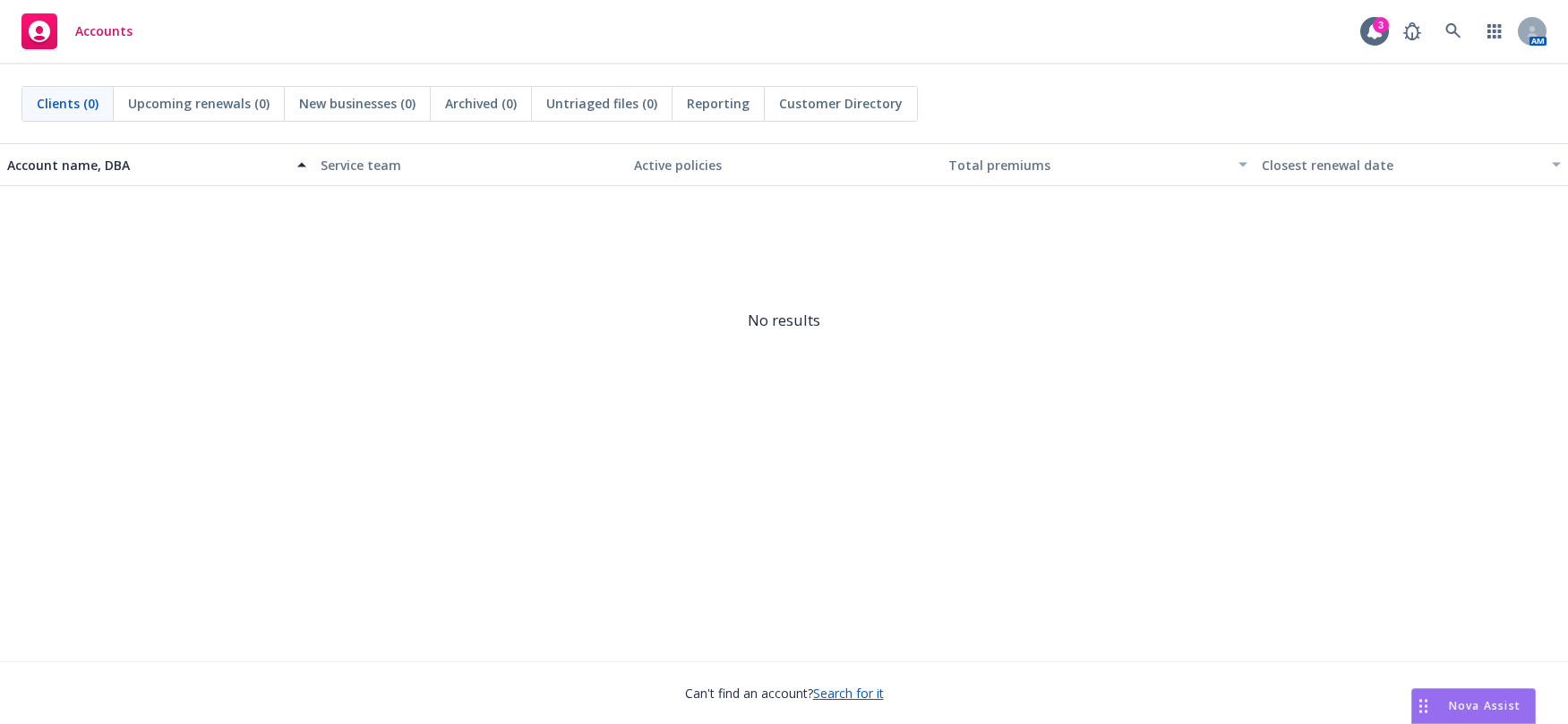 click on "Nova Assist" at bounding box center [1485, 705] 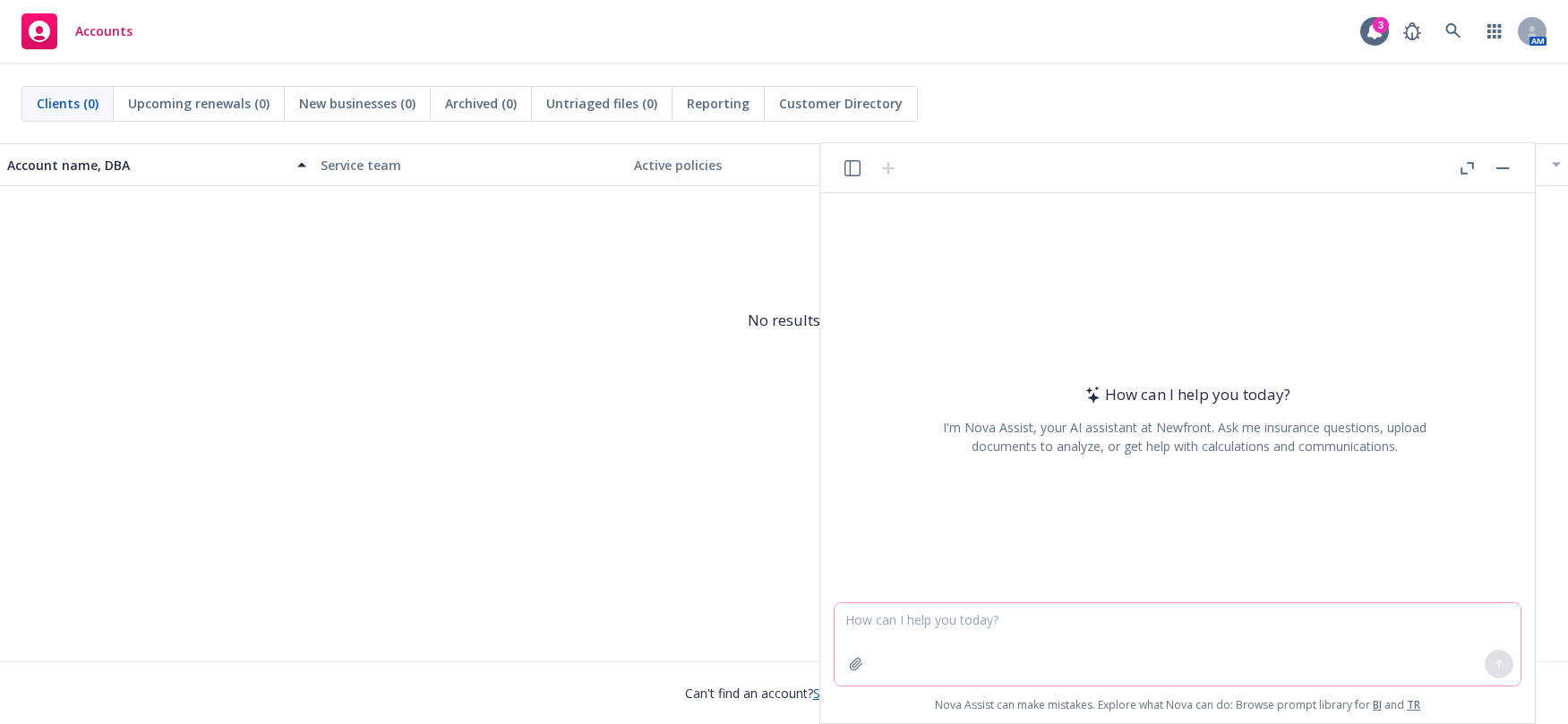 click at bounding box center [1178, 644] 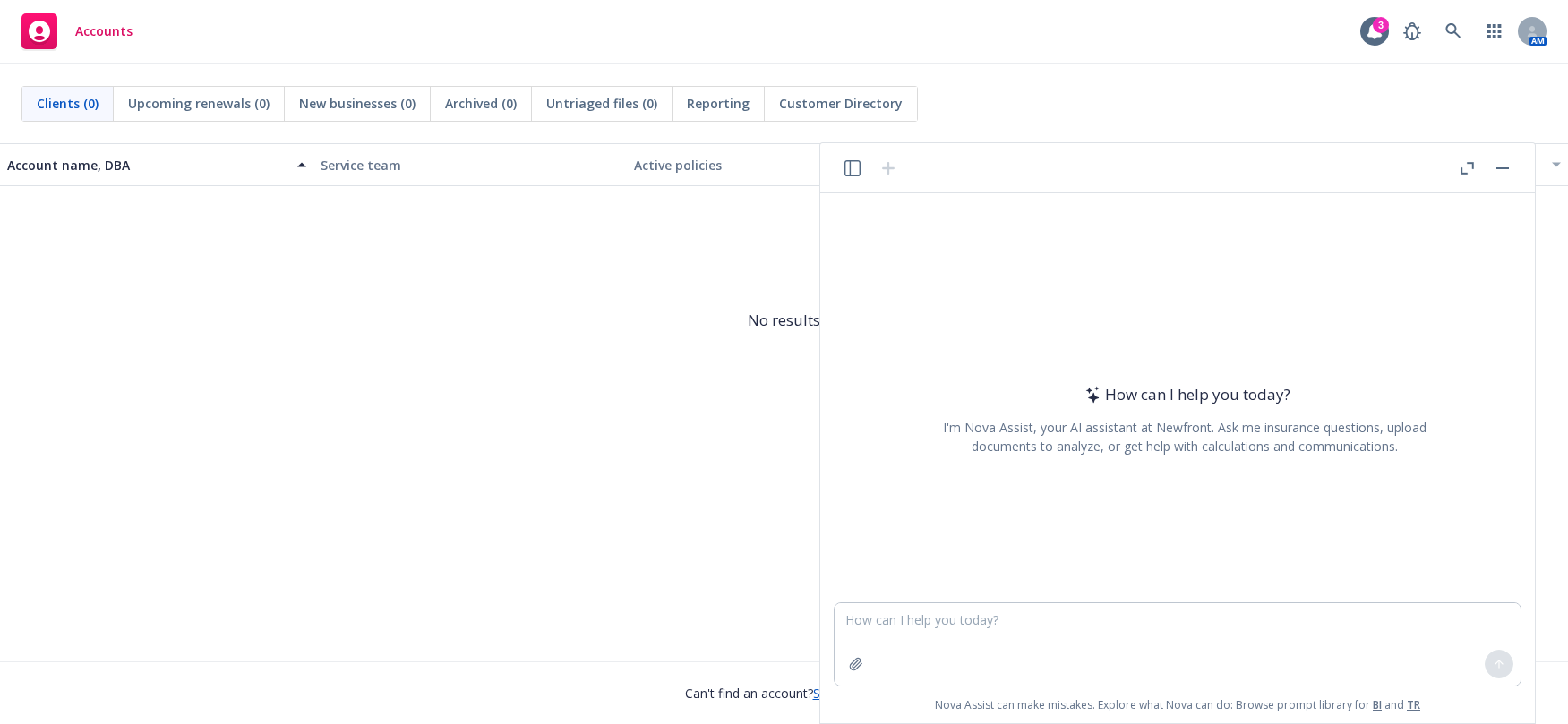 click at bounding box center [1178, 168] 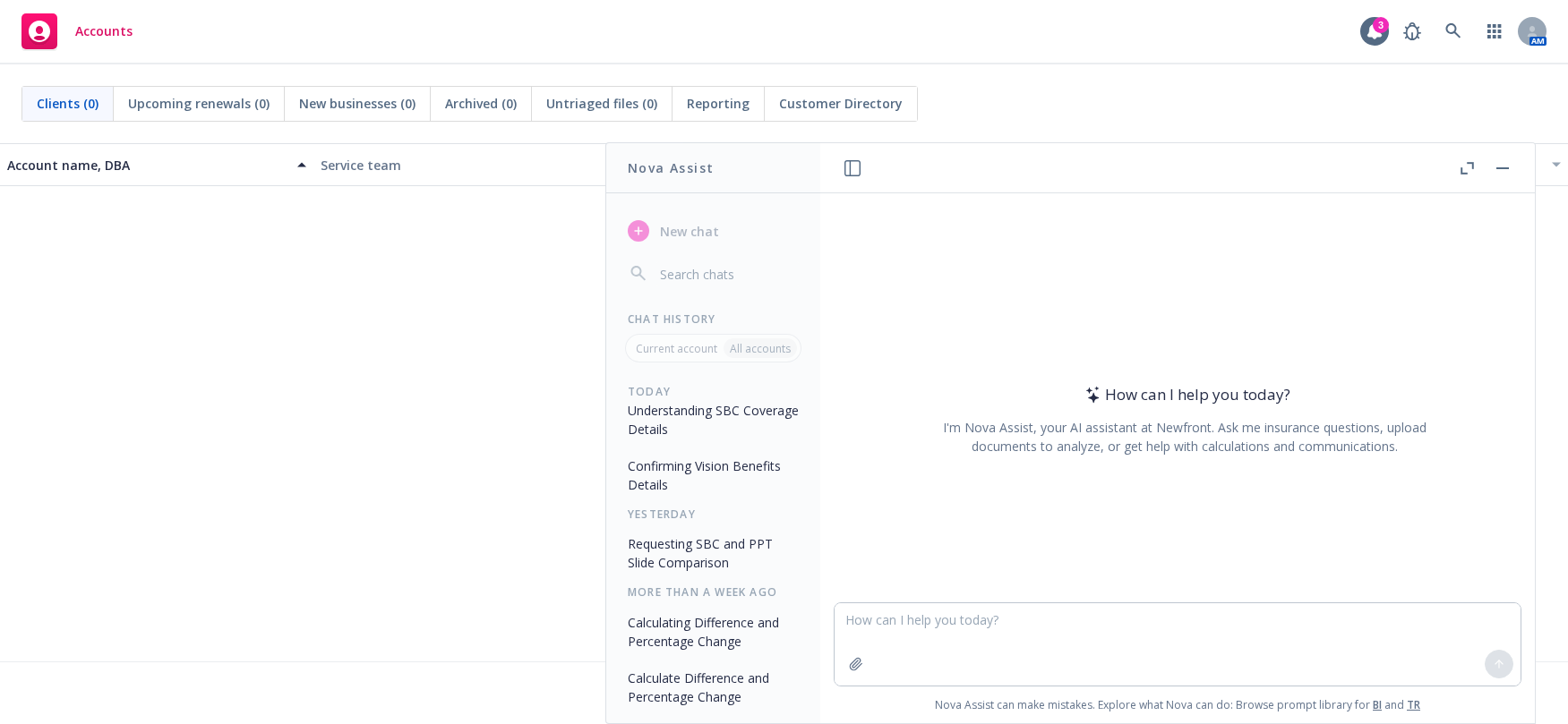scroll, scrollTop: 13, scrollLeft: 0, axis: vertical 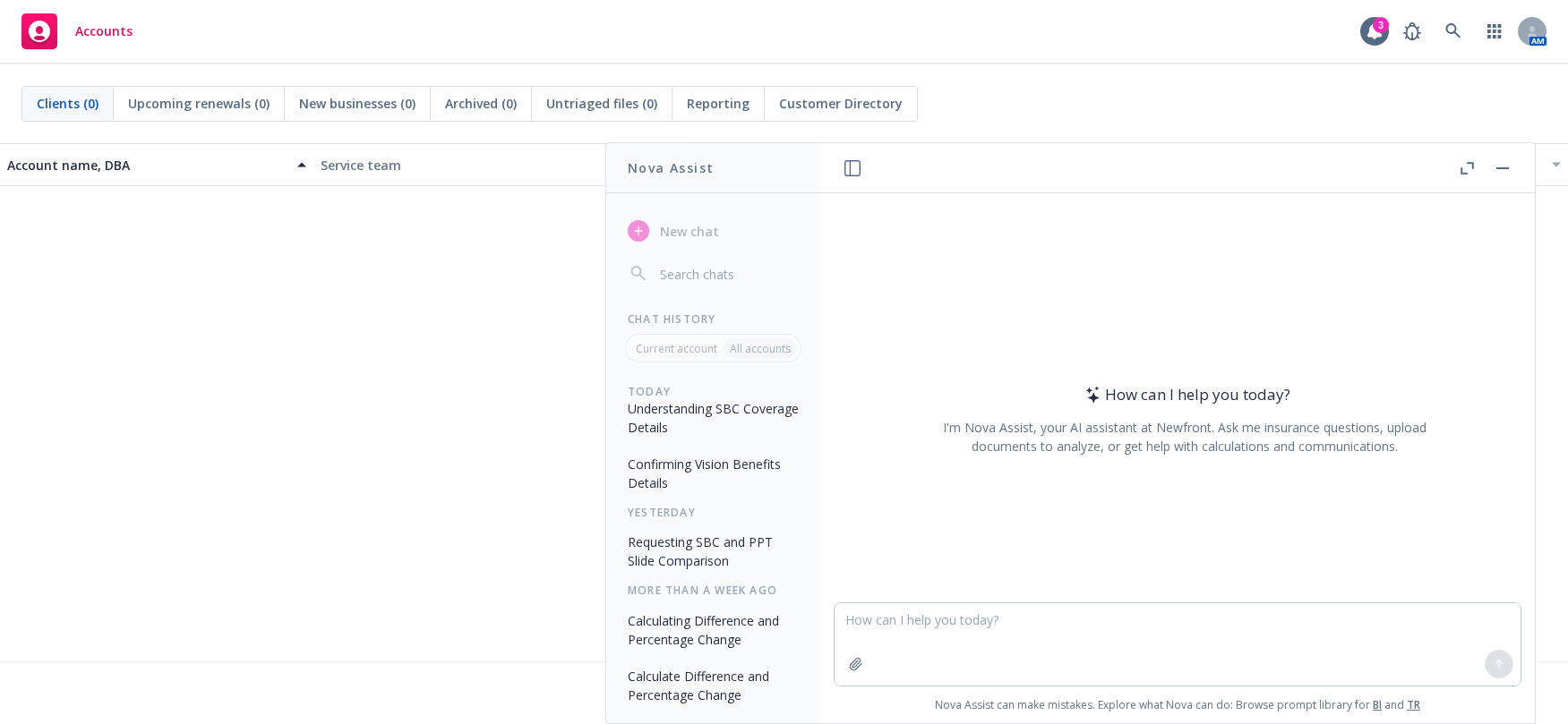 click on "Requesting SBC and PPT Slide Comparison" at bounding box center [713, 551] 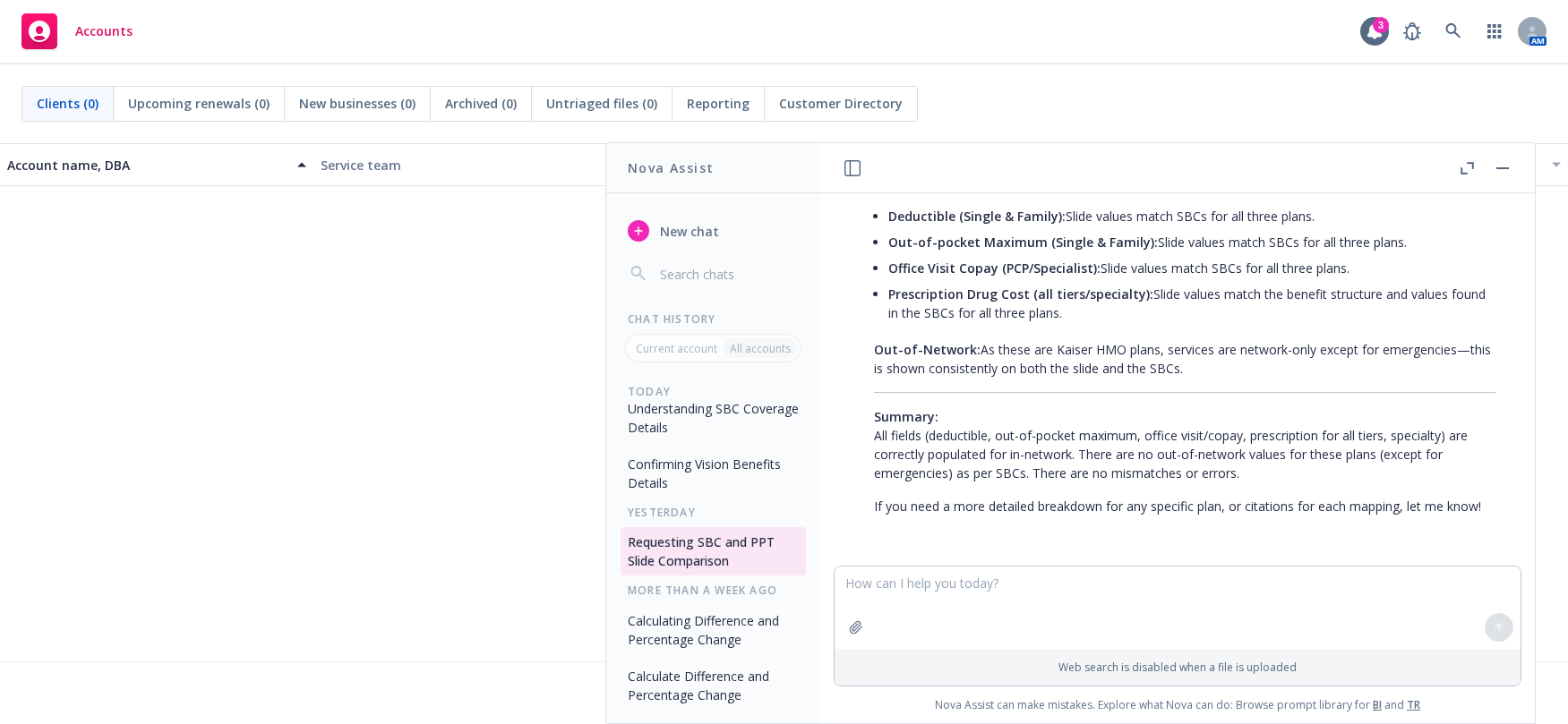 scroll, scrollTop: 7523, scrollLeft: 0, axis: vertical 